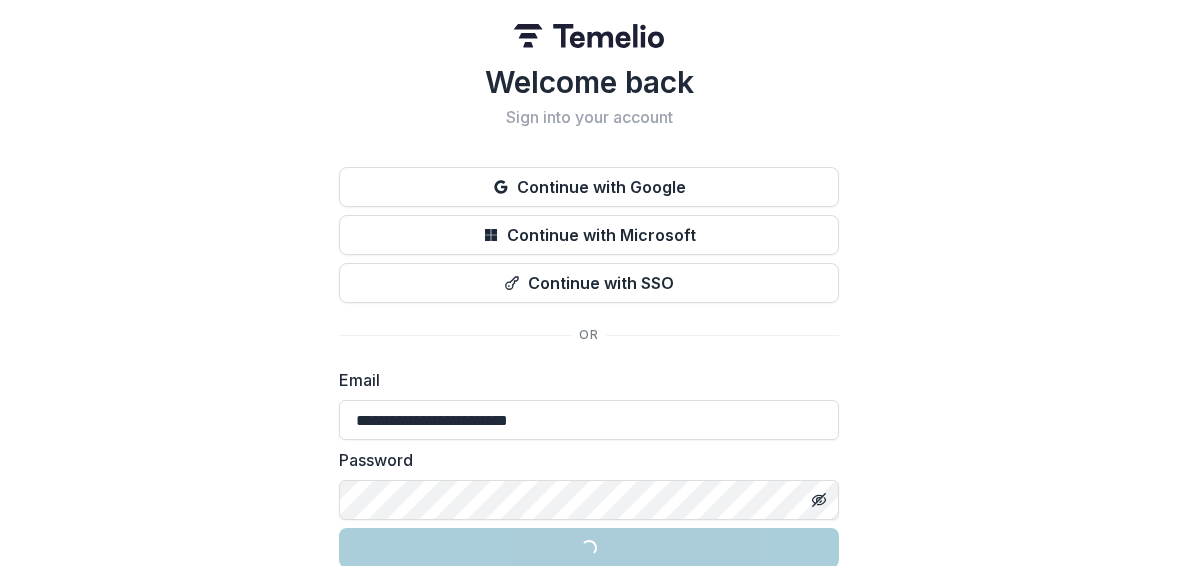 scroll, scrollTop: 0, scrollLeft: 0, axis: both 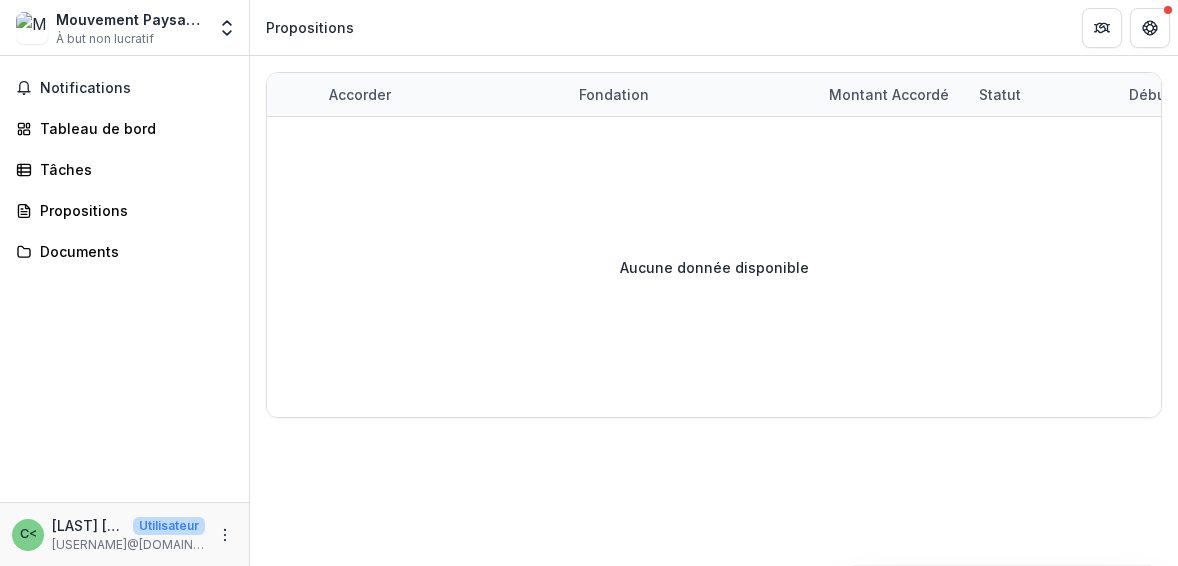 click on "Notifications Tableau de bord Tâches Propositions Documents" at bounding box center (124, 279) 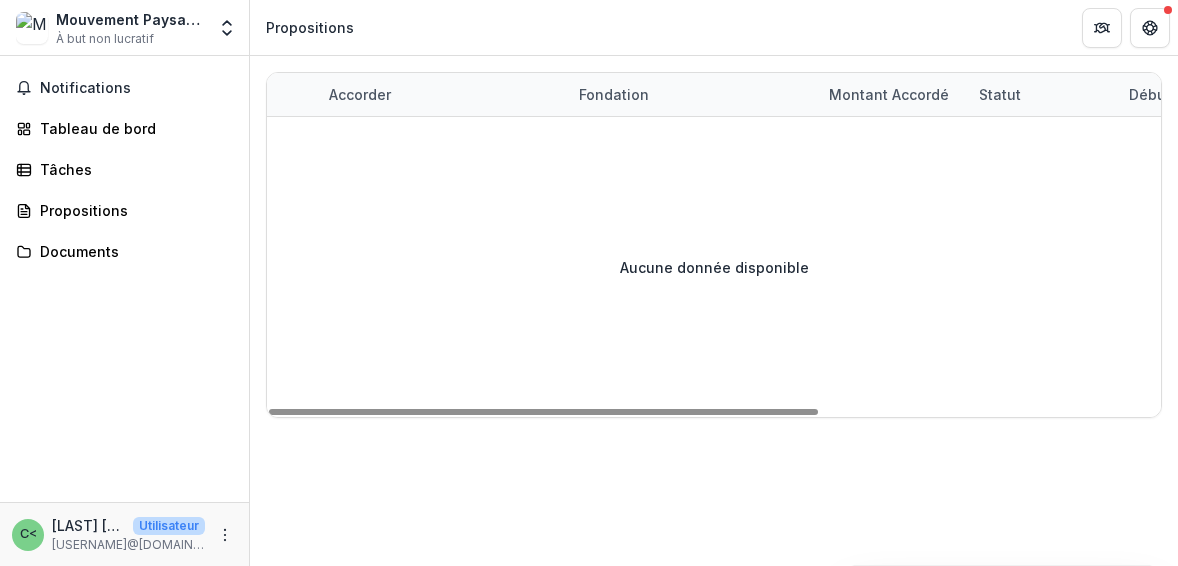 click on "Accorder Fondation Montant accordé Statut Début de la subvention Fin de la subvention Date limite Rapport dû Aucune donnée disponible" at bounding box center (714, 311) 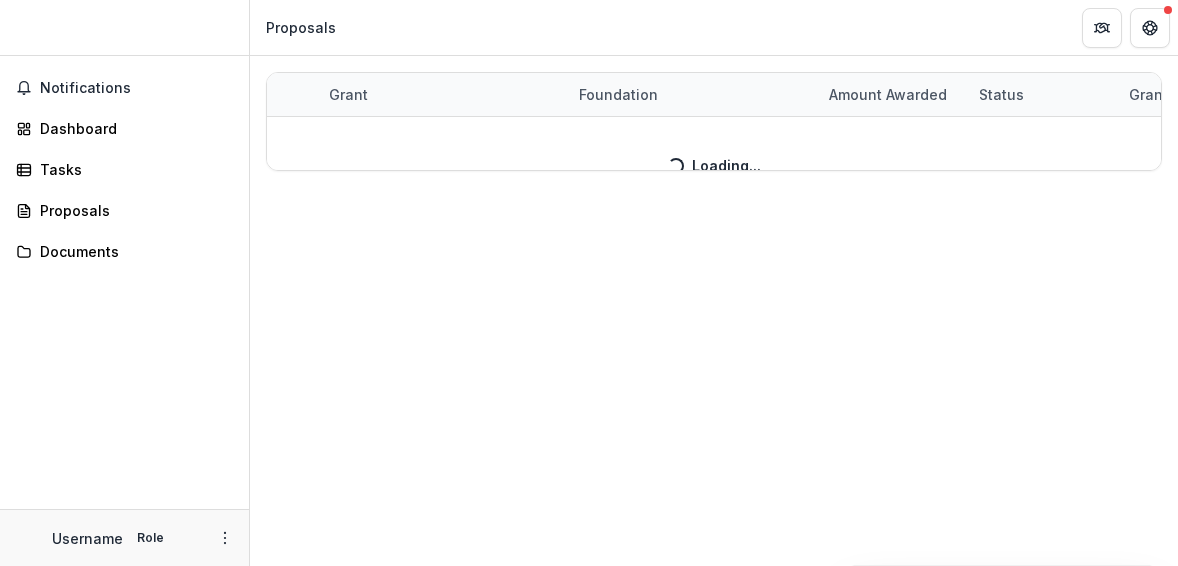 scroll, scrollTop: 0, scrollLeft: 0, axis: both 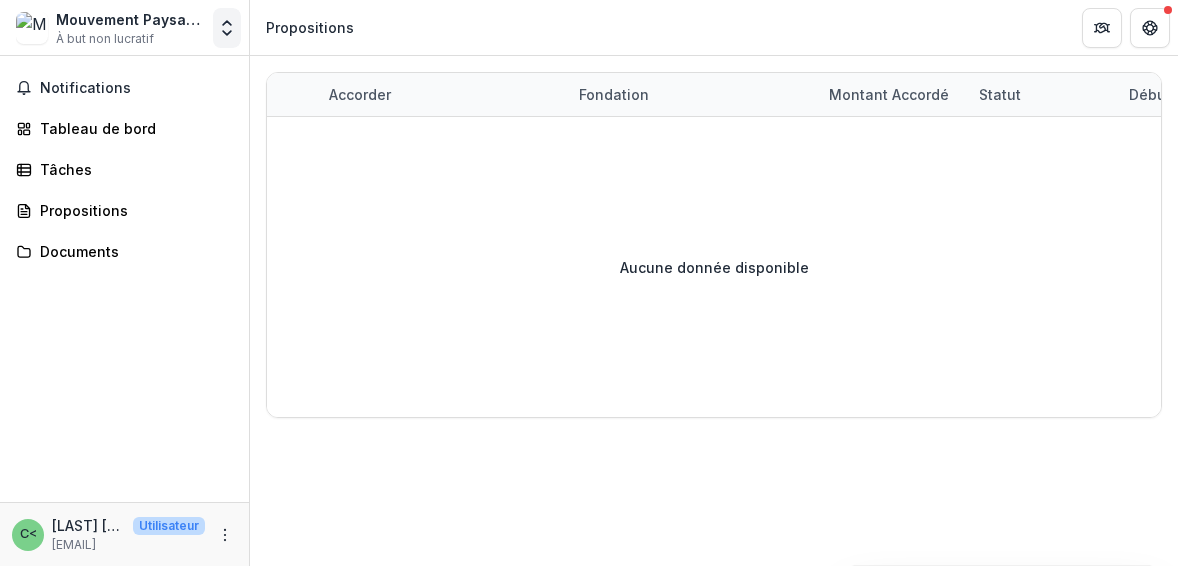 click 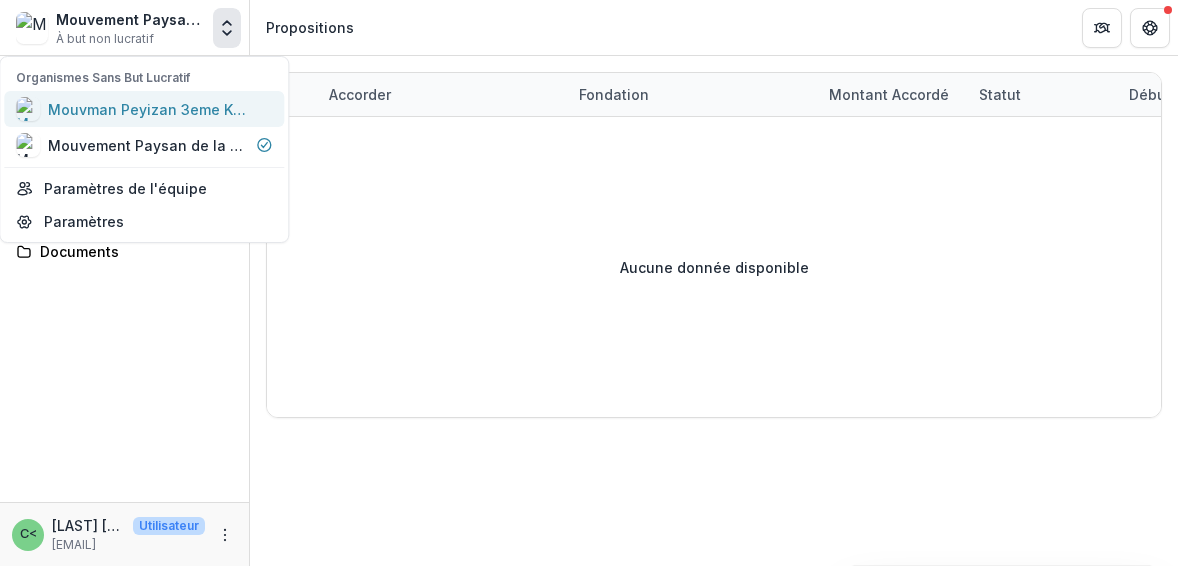 click on "Mouvman Peyizan 3eme Kanperin (MP3K)" at bounding box center (194, 109) 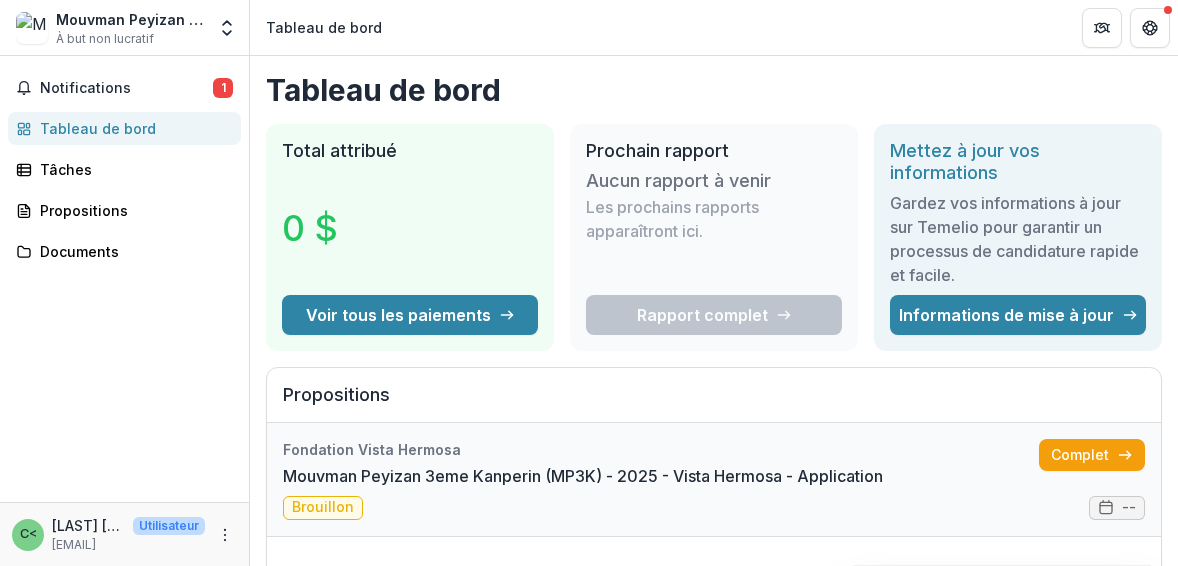 click on "Mouvman Peyizan 3eme Kanperin (MP3K) - 2025 - Vista Hermosa - Application" at bounding box center [583, 476] 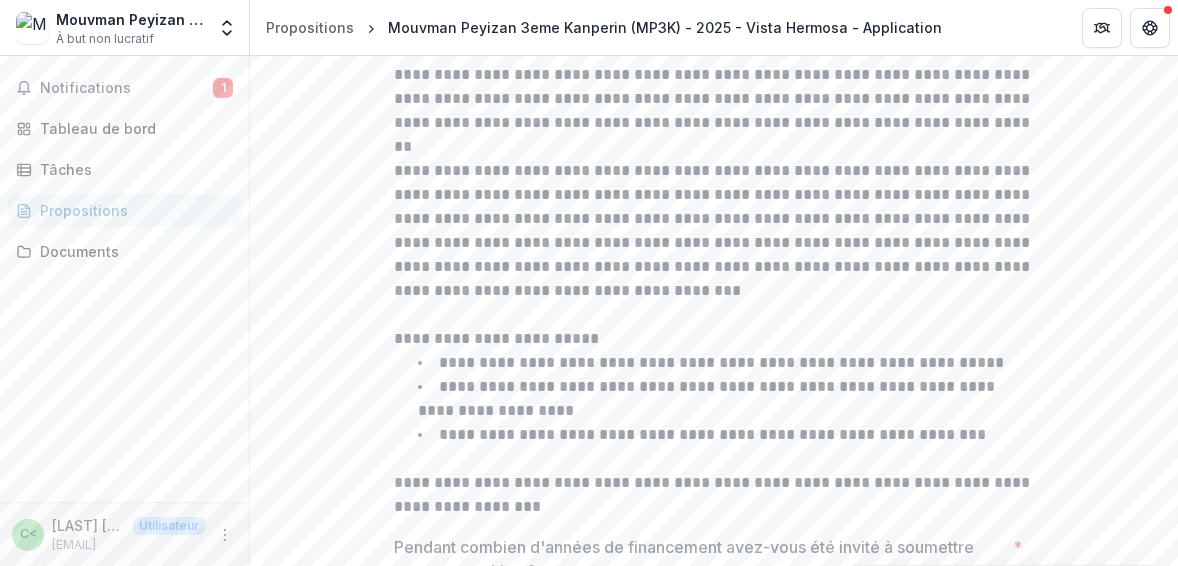 scroll, scrollTop: 366, scrollLeft: 0, axis: vertical 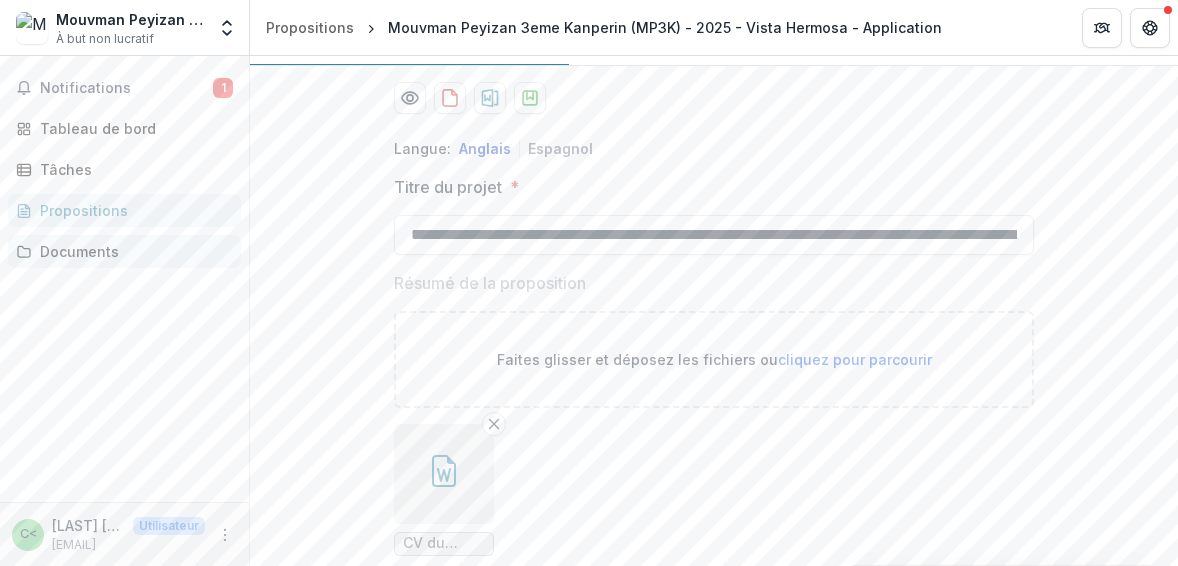 click on "Documents" at bounding box center (79, 251) 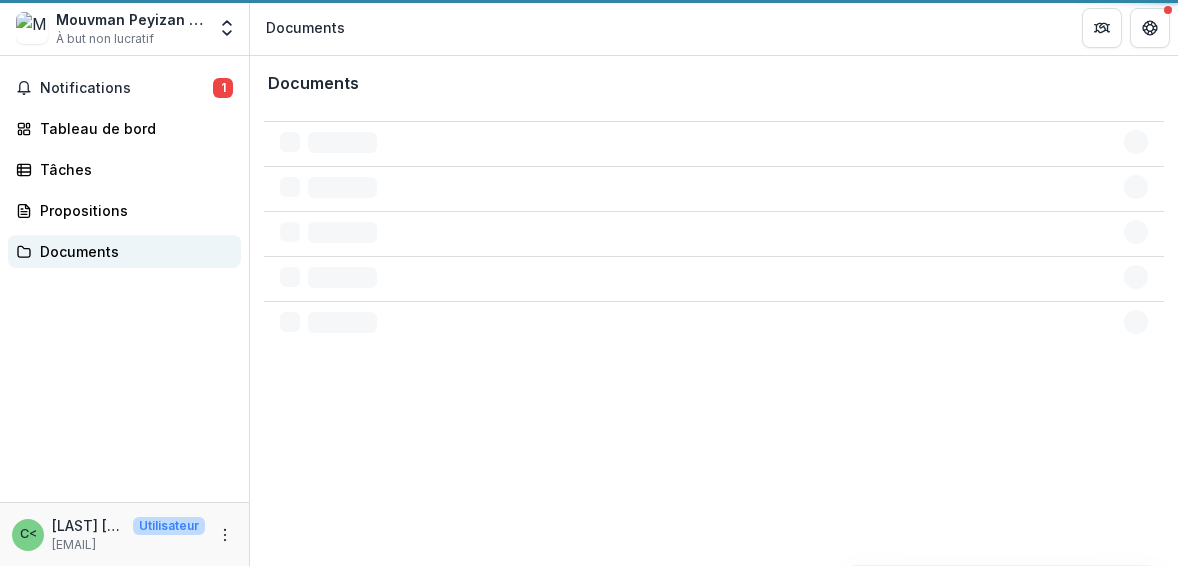 scroll, scrollTop: 0, scrollLeft: 0, axis: both 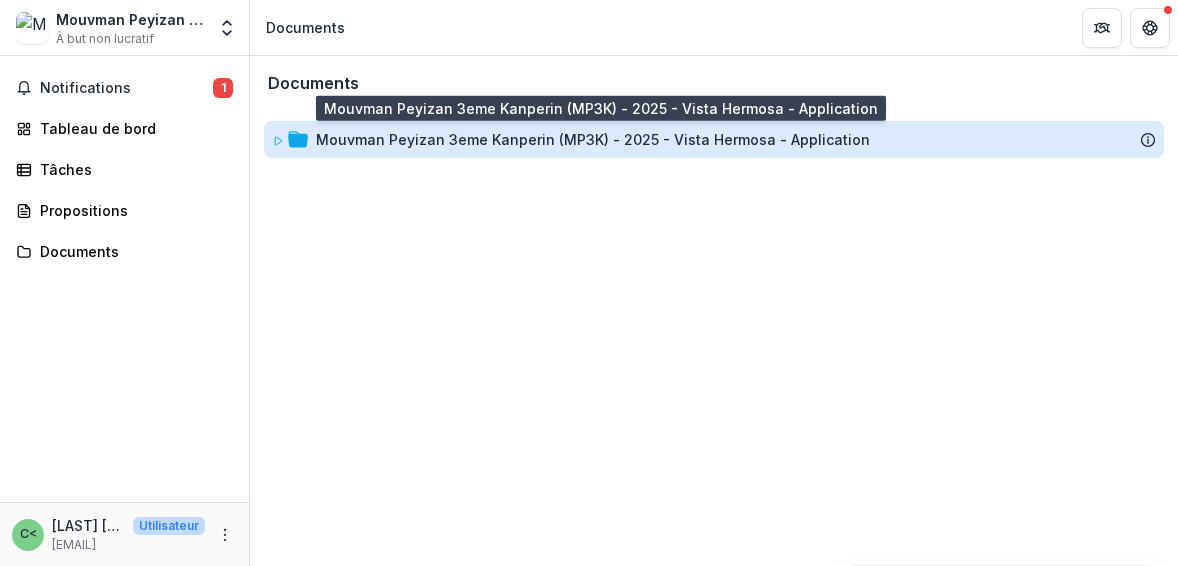 click on "Mouvman Peyizan 3eme Kanperin (MP3K) - 2025 - Vista Hermosa - Application" at bounding box center (593, 139) 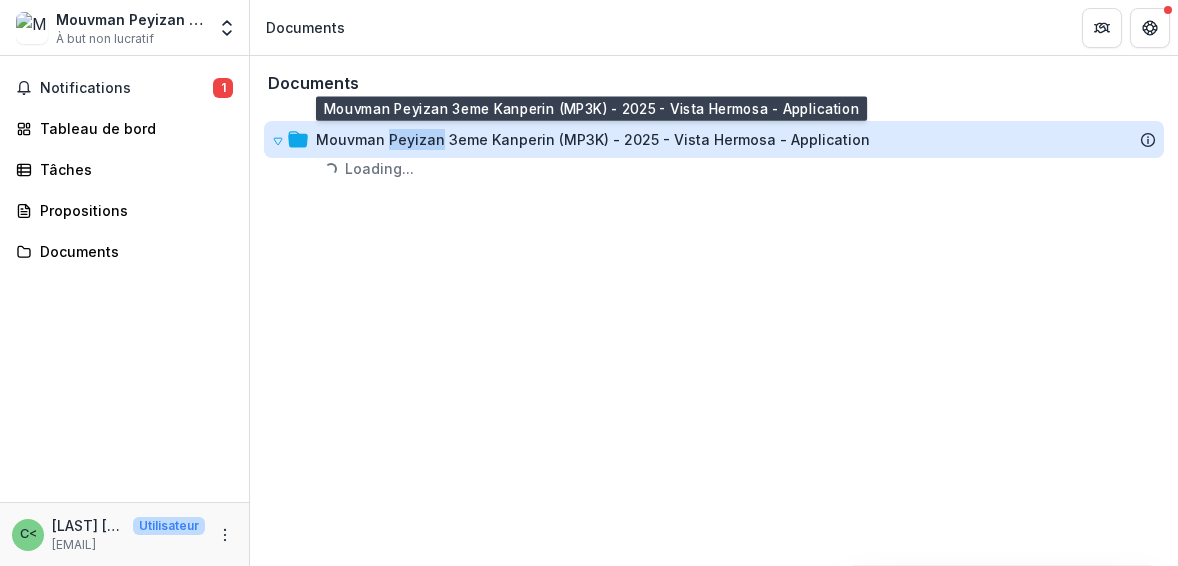 click on "Mouvman Peyizan 3eme Kanperin (MP3K) - 2025 - Vista Hermosa - Application" at bounding box center (593, 139) 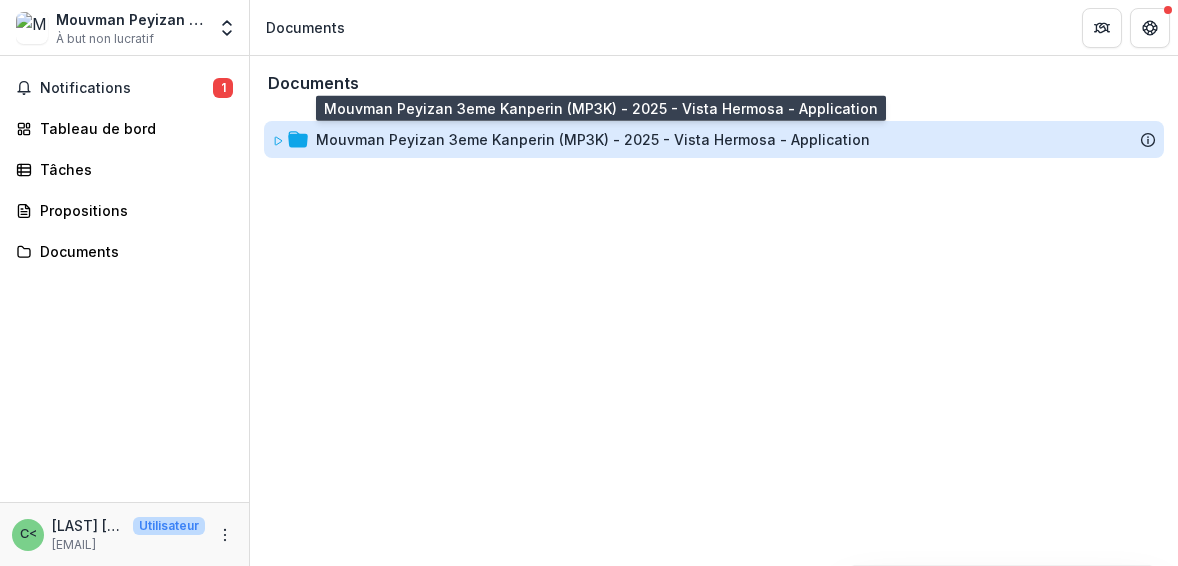 click on "Mouvman Peyizan 3eme Kanperin (MP3K) - 2025 - Vista Hermosa - Application" at bounding box center (593, 139) 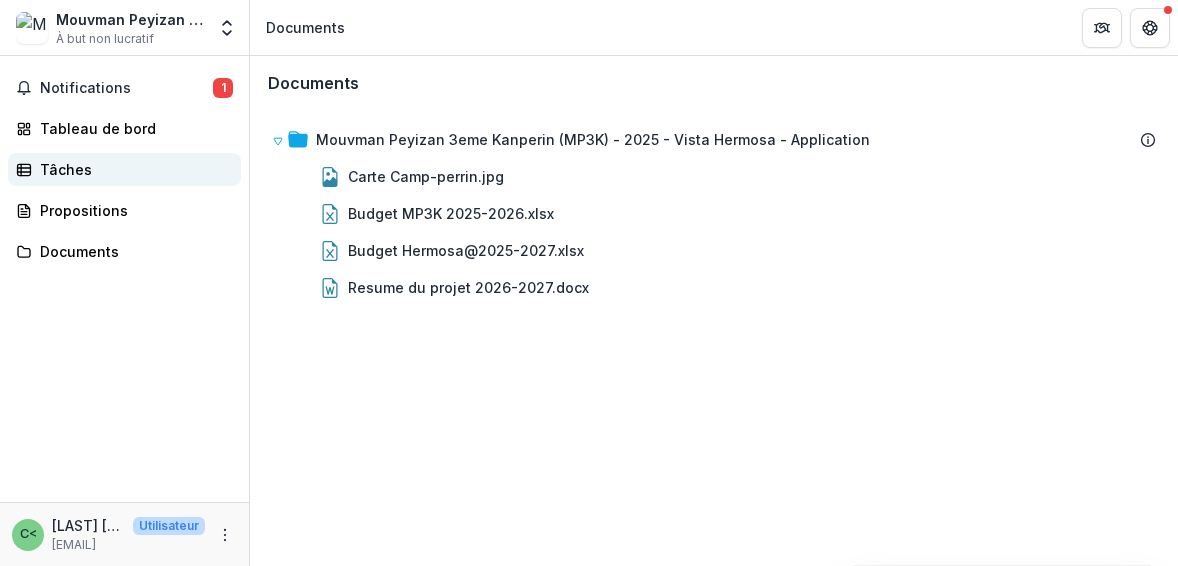 click on "Tâches" at bounding box center (124, 169) 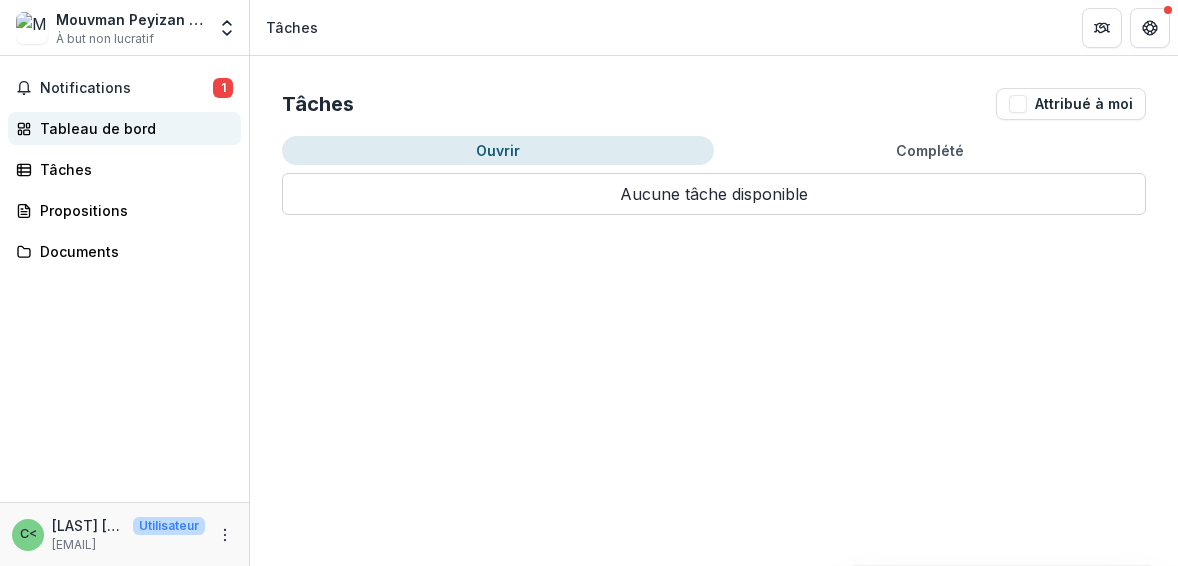 click on "Tableau de bord" at bounding box center [98, 128] 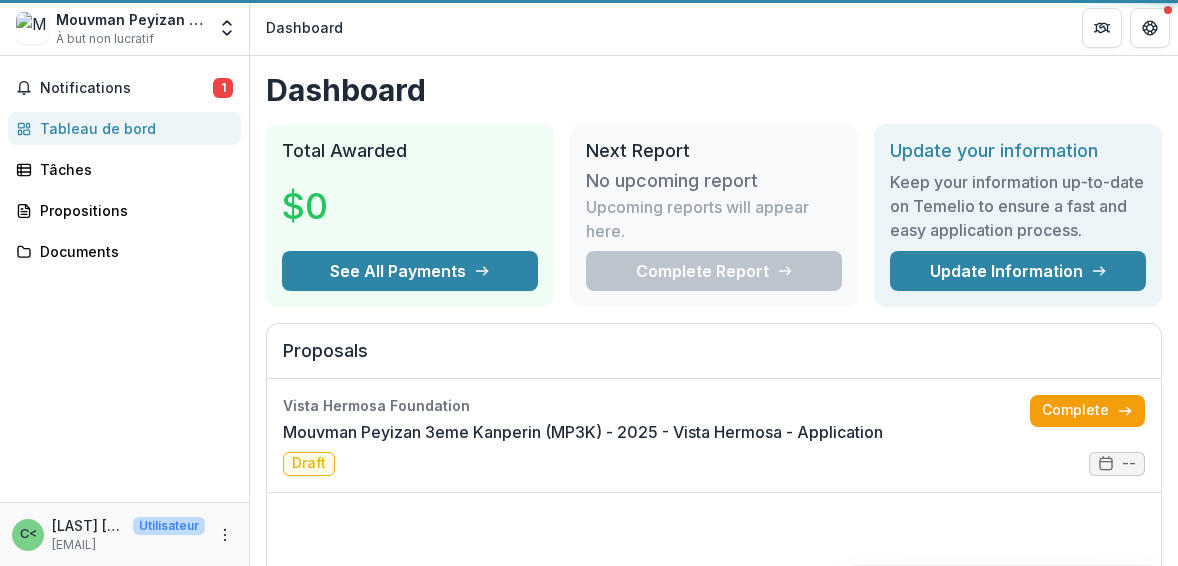 click on "Tableau de bord" at bounding box center [98, 128] 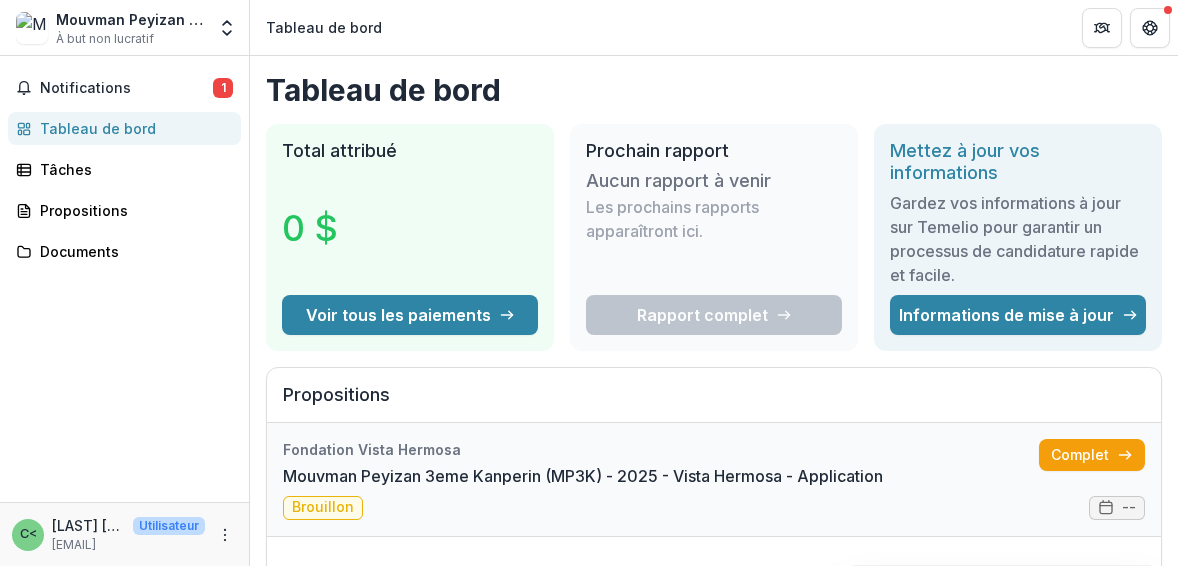 click on "Mouvman Peyizan 3eme Kanperin (MP3K) - 2025 - Vista Hermosa - Application" at bounding box center (583, 476) 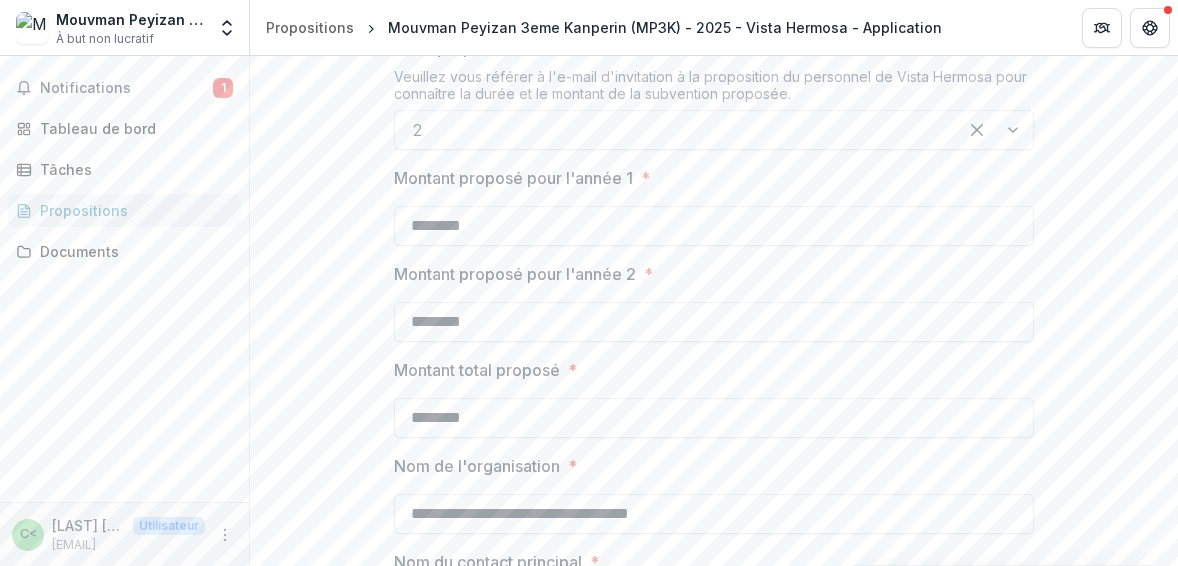 scroll, scrollTop: 1990, scrollLeft: 0, axis: vertical 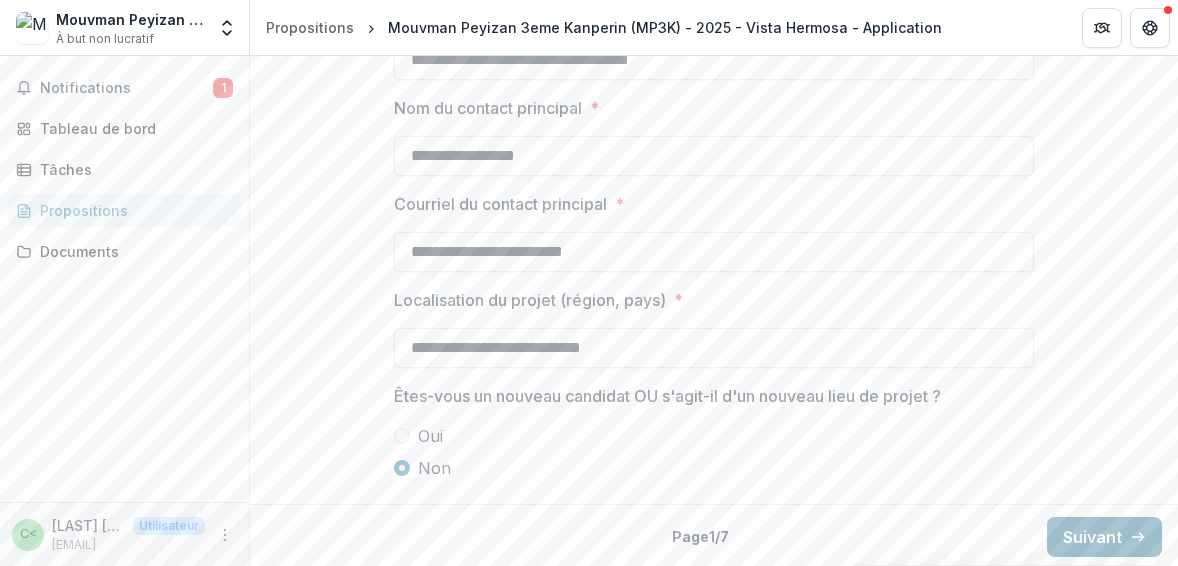click 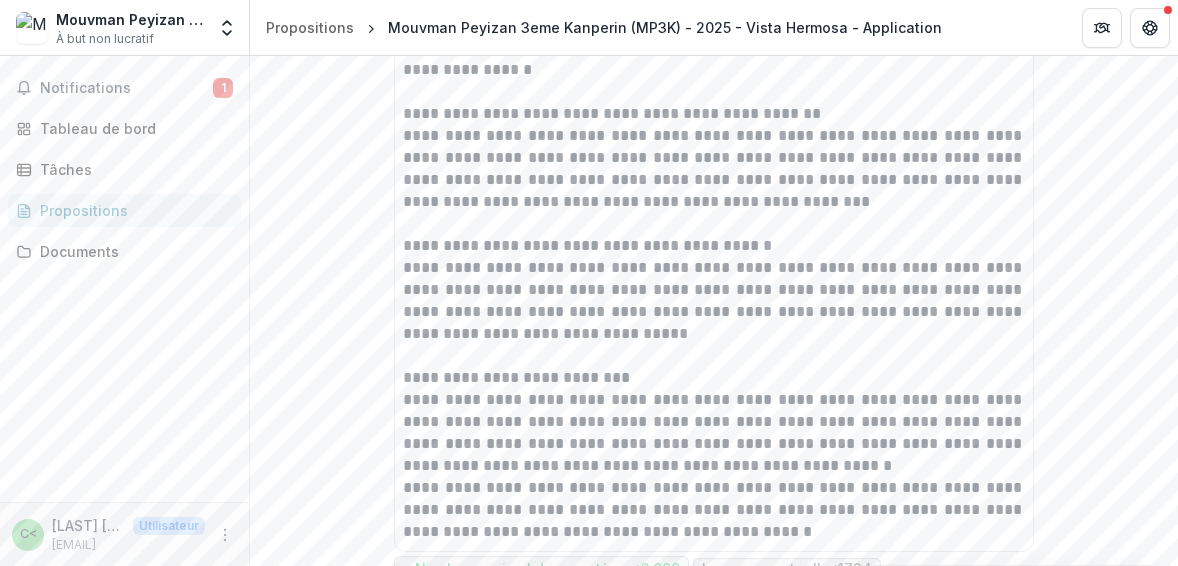 scroll, scrollTop: 4412, scrollLeft: 0, axis: vertical 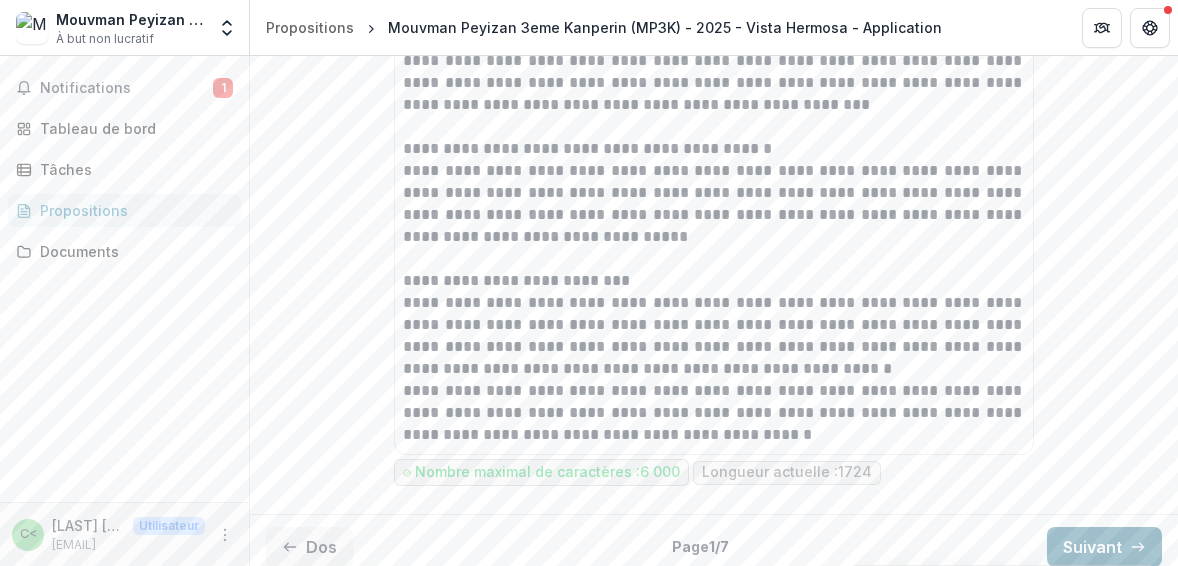 click 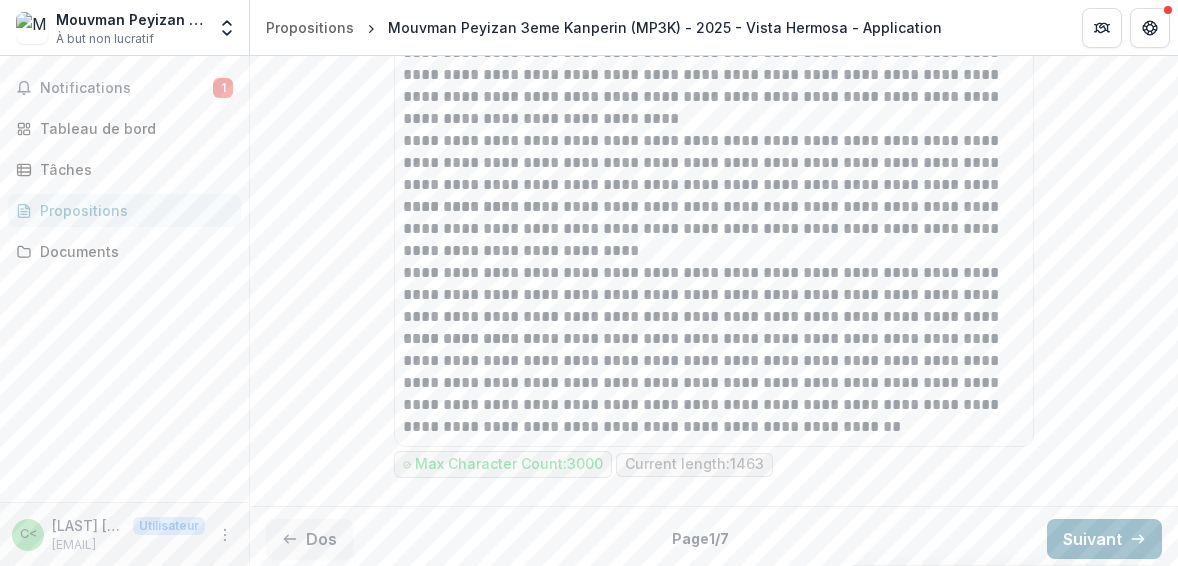 scroll, scrollTop: 1572, scrollLeft: 0, axis: vertical 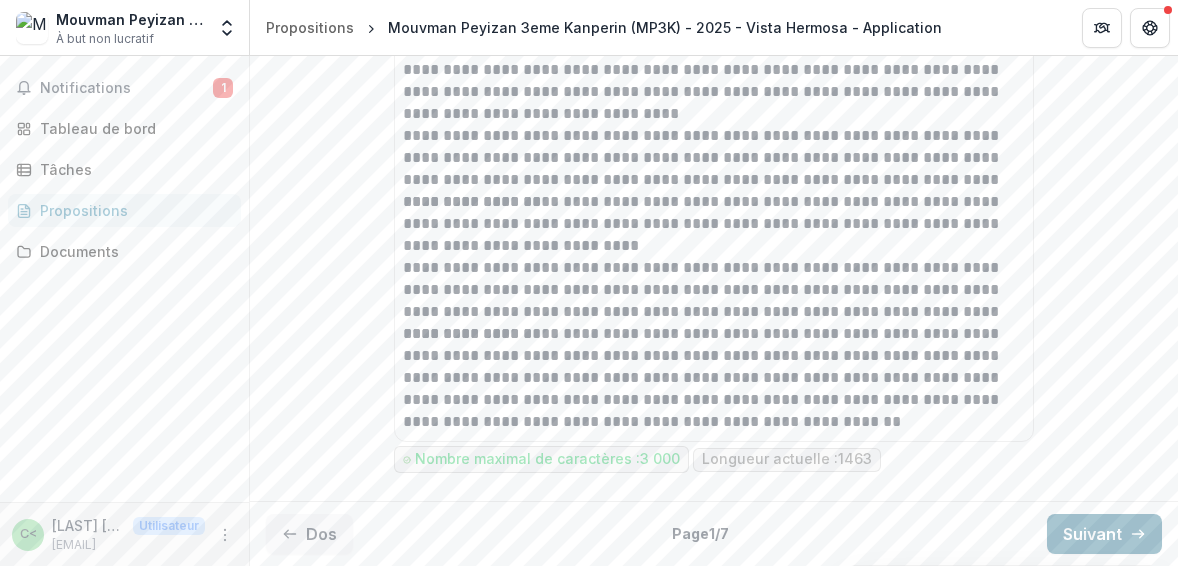 click 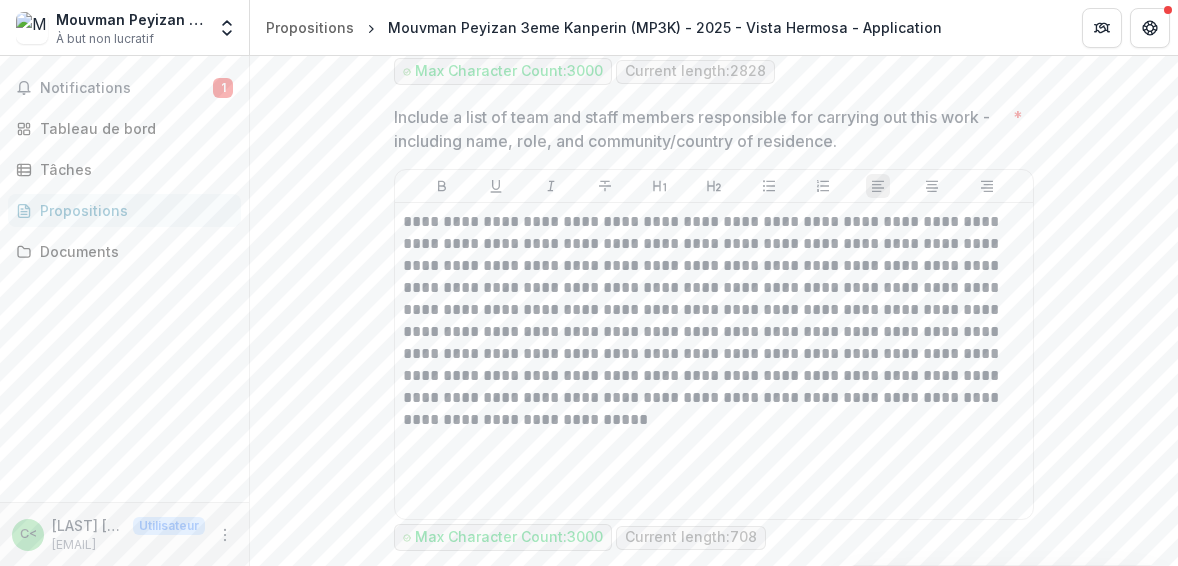 scroll, scrollTop: 4412, scrollLeft: 0, axis: vertical 